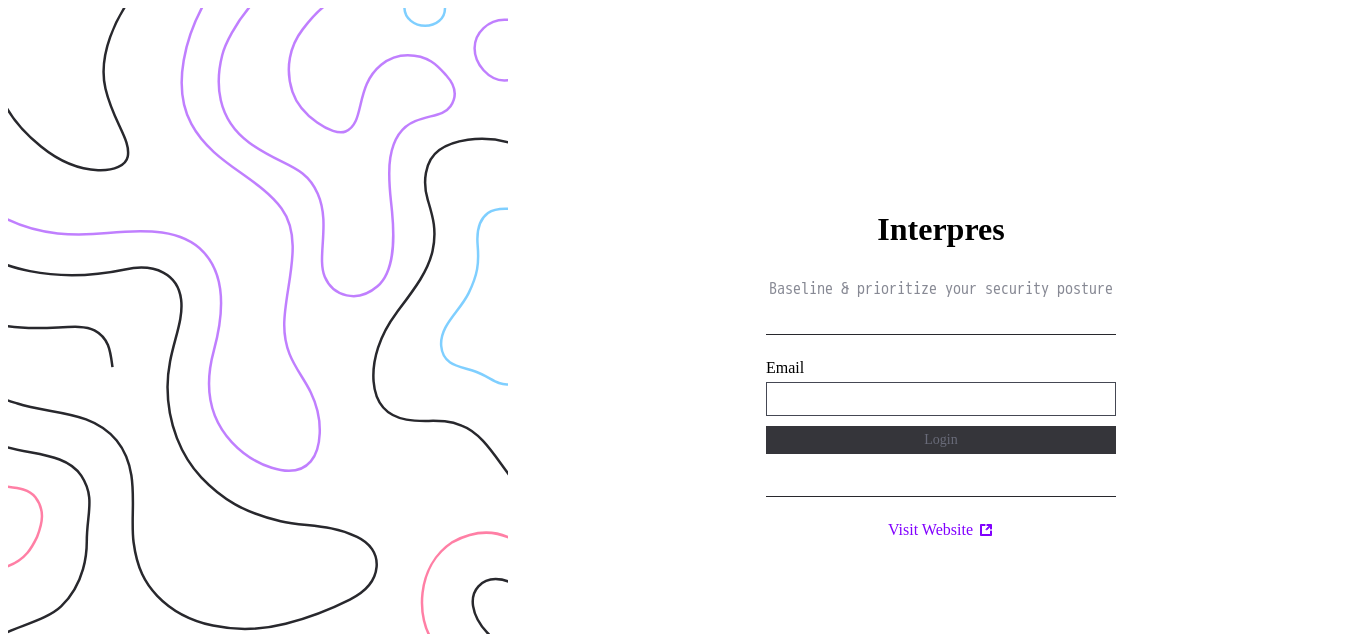 click on "**********" at bounding box center [941, 399] 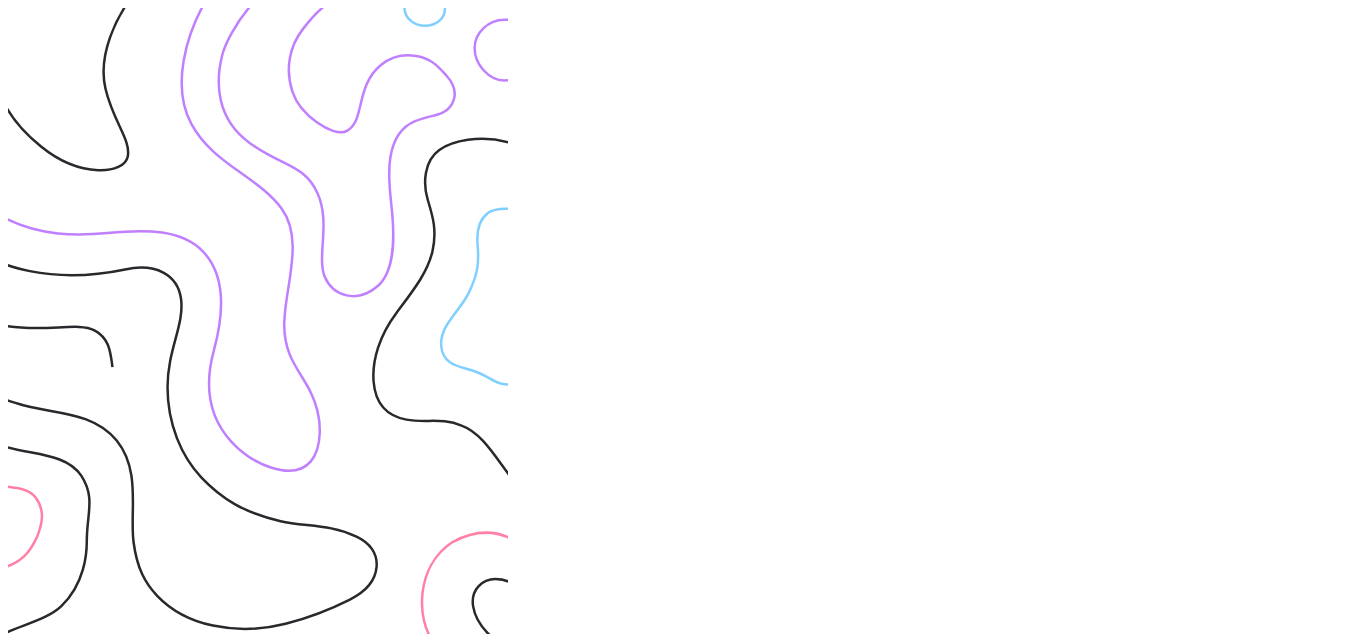 scroll, scrollTop: 0, scrollLeft: 0, axis: both 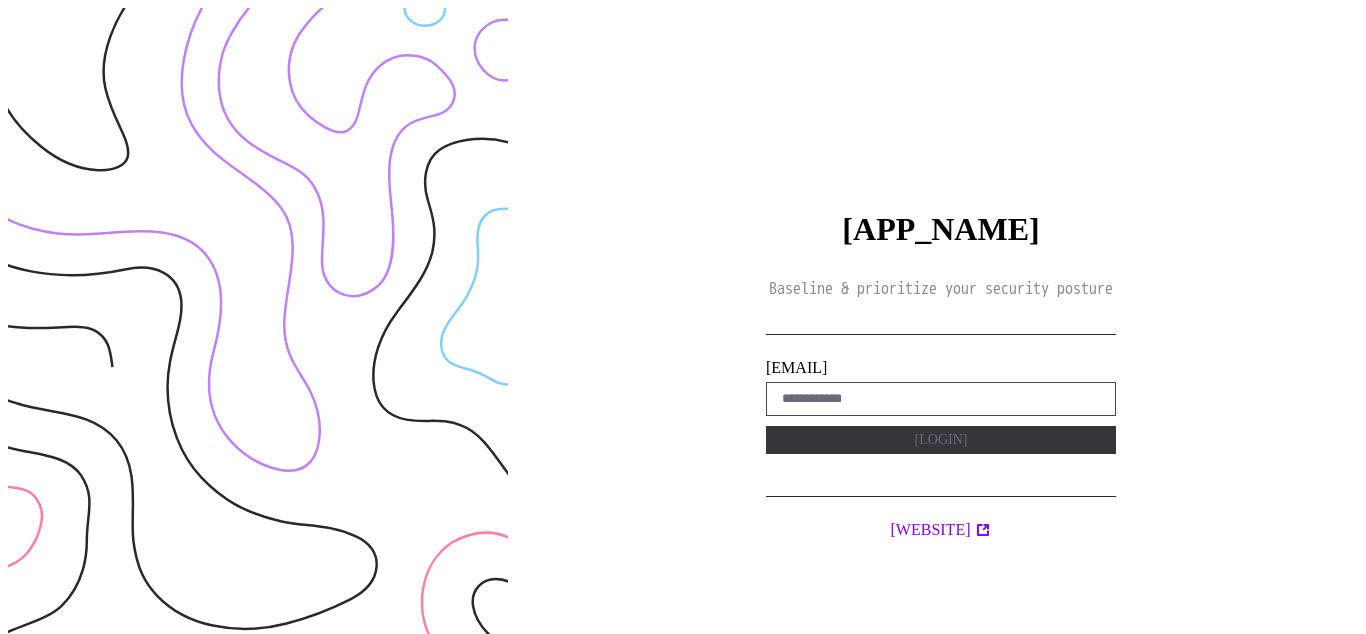 click on "Interpres Baseline & prioritize your security posture Email Login Visit Website" at bounding box center [941, 325] 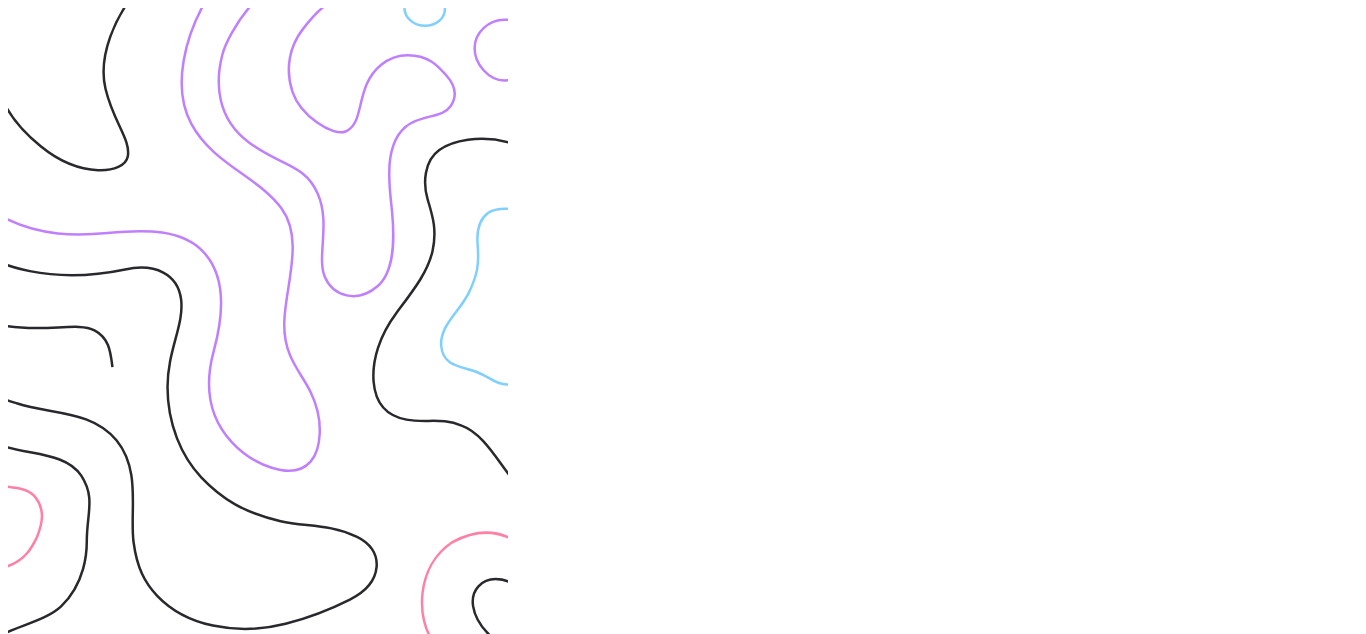 scroll, scrollTop: 0, scrollLeft: 0, axis: both 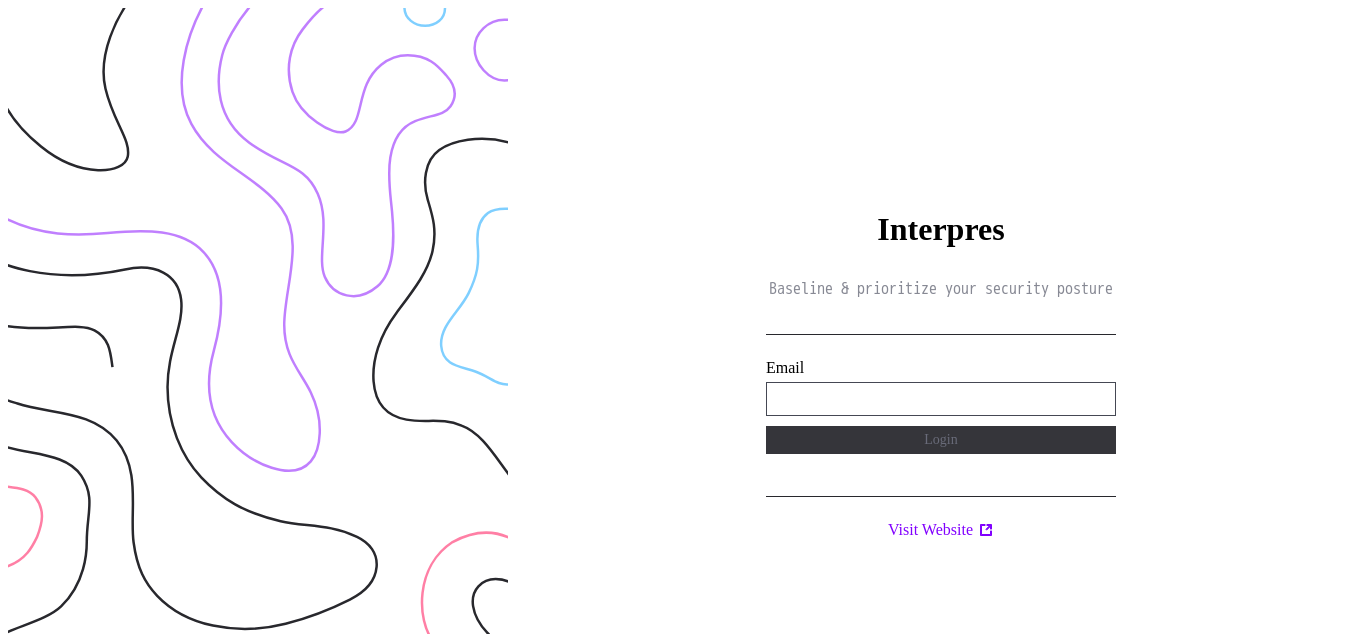 type on "**********" 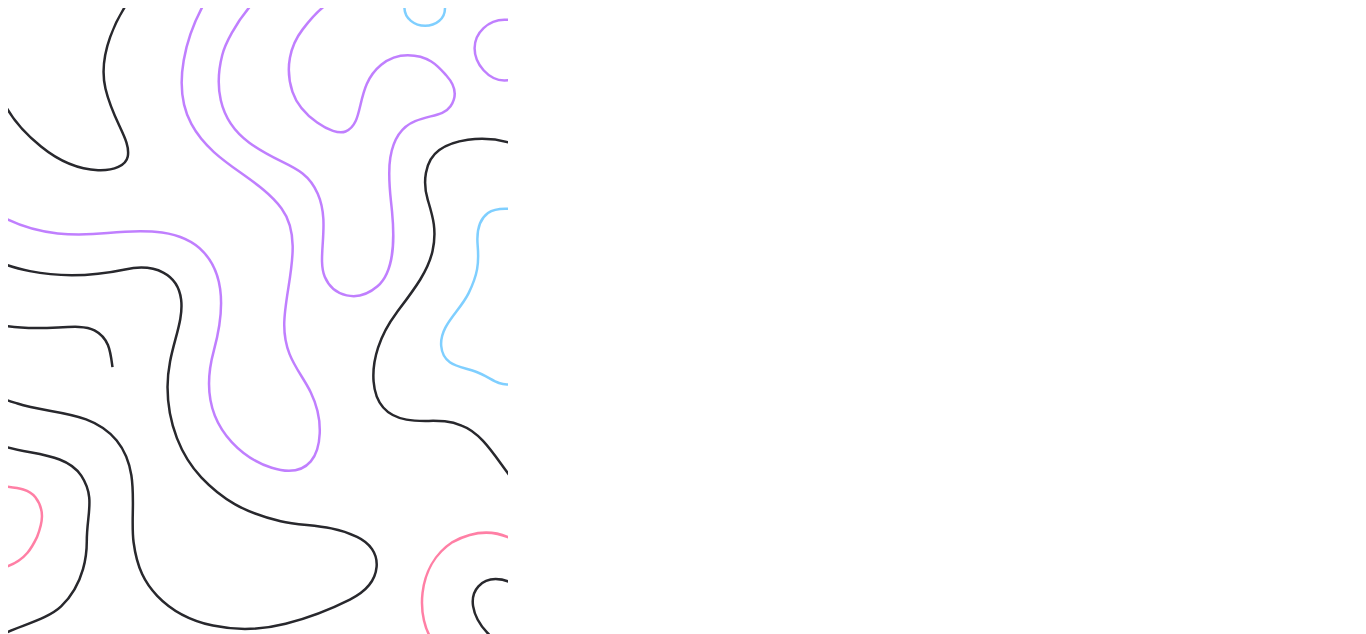 scroll, scrollTop: 0, scrollLeft: 0, axis: both 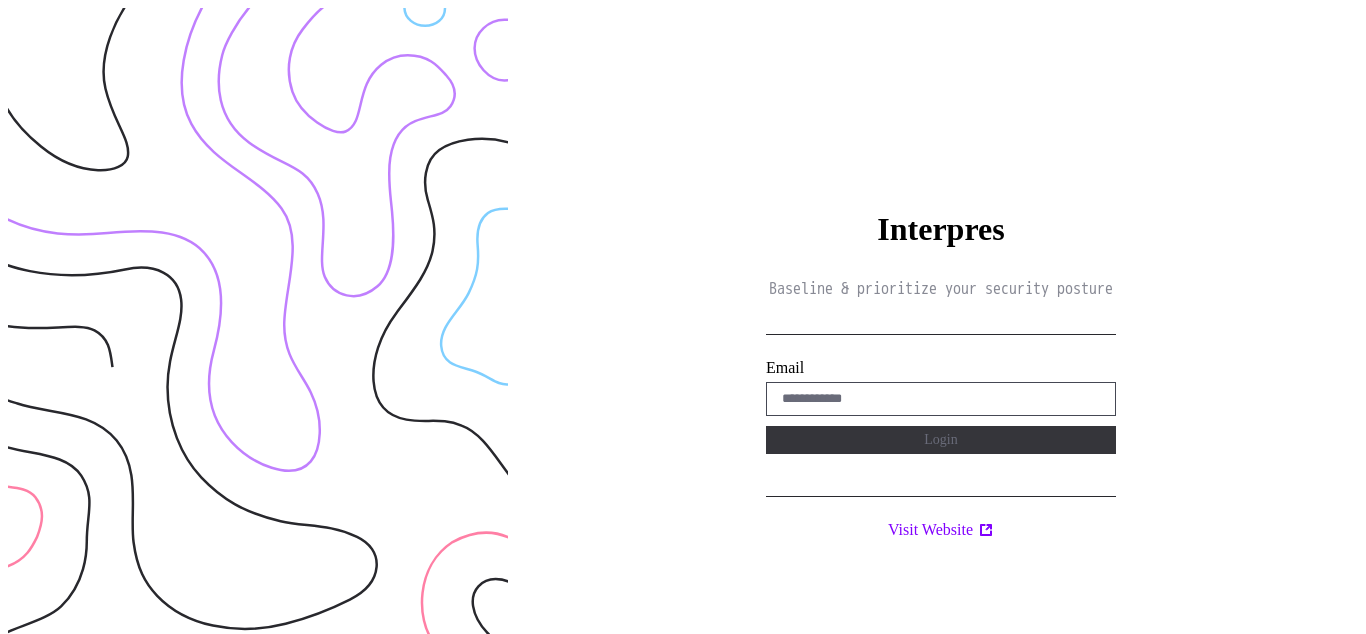click on "Interpres Baseline & prioritize your security posture Email Login Visit Website" at bounding box center [941, 325] 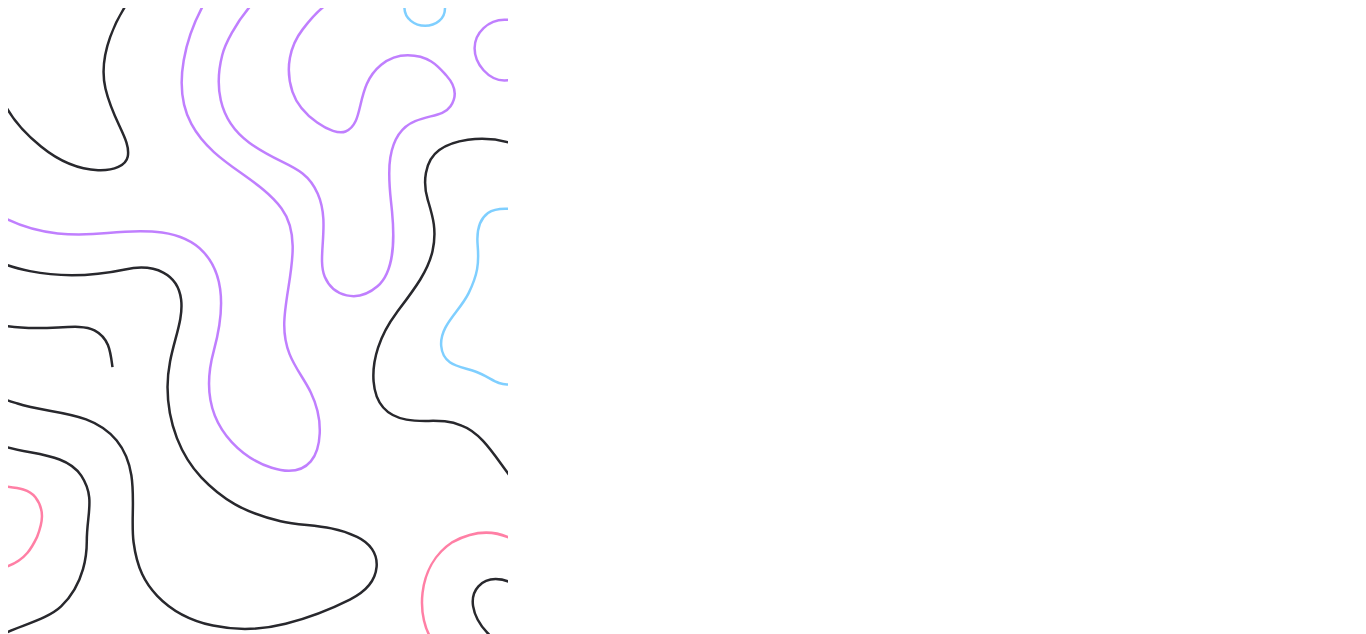 scroll, scrollTop: 0, scrollLeft: 0, axis: both 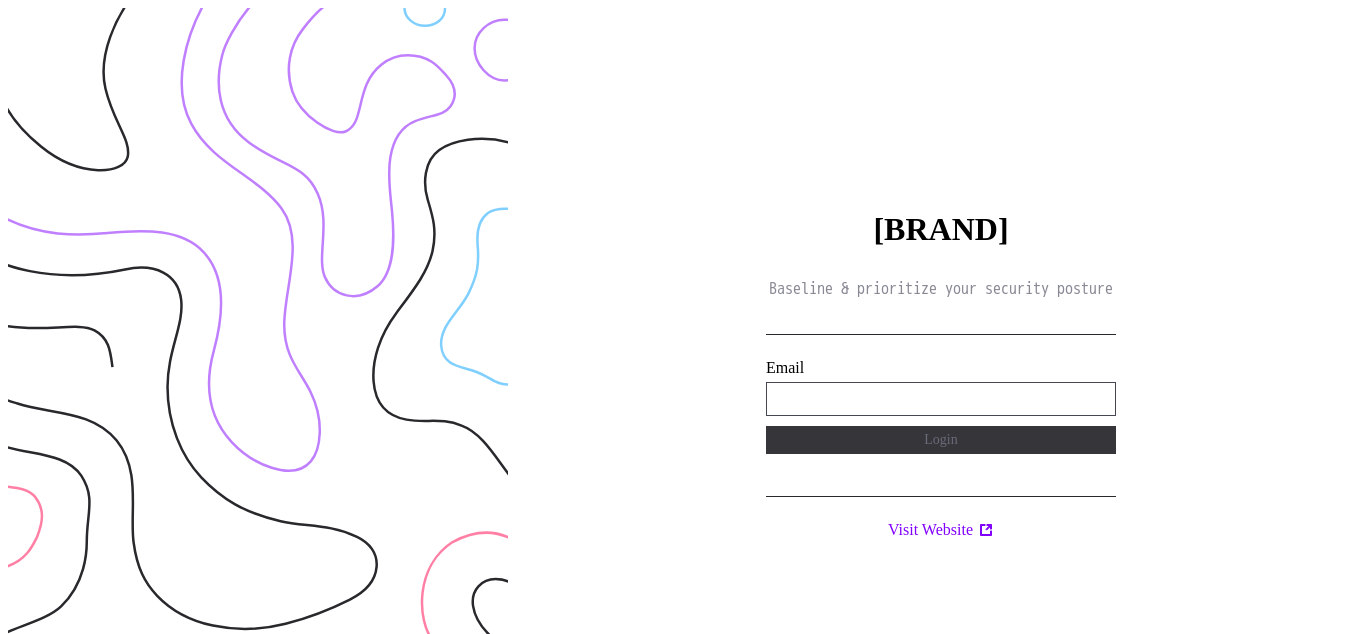 type on "**********" 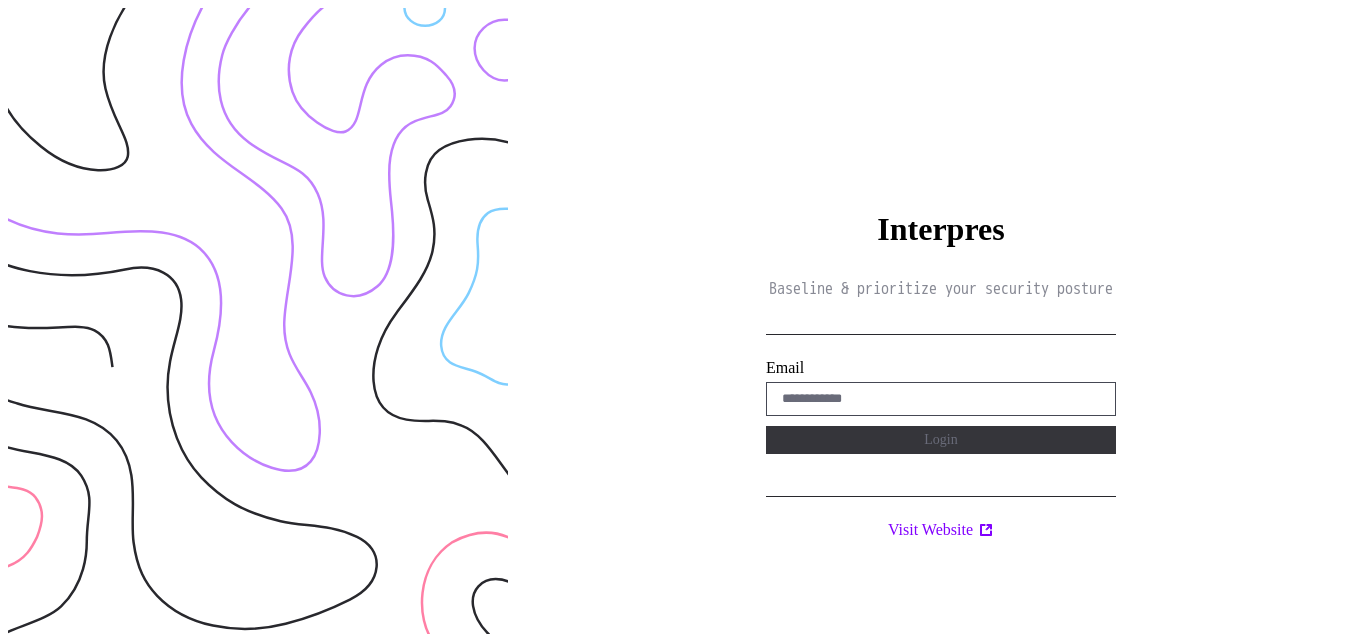 scroll, scrollTop: 0, scrollLeft: 0, axis: both 